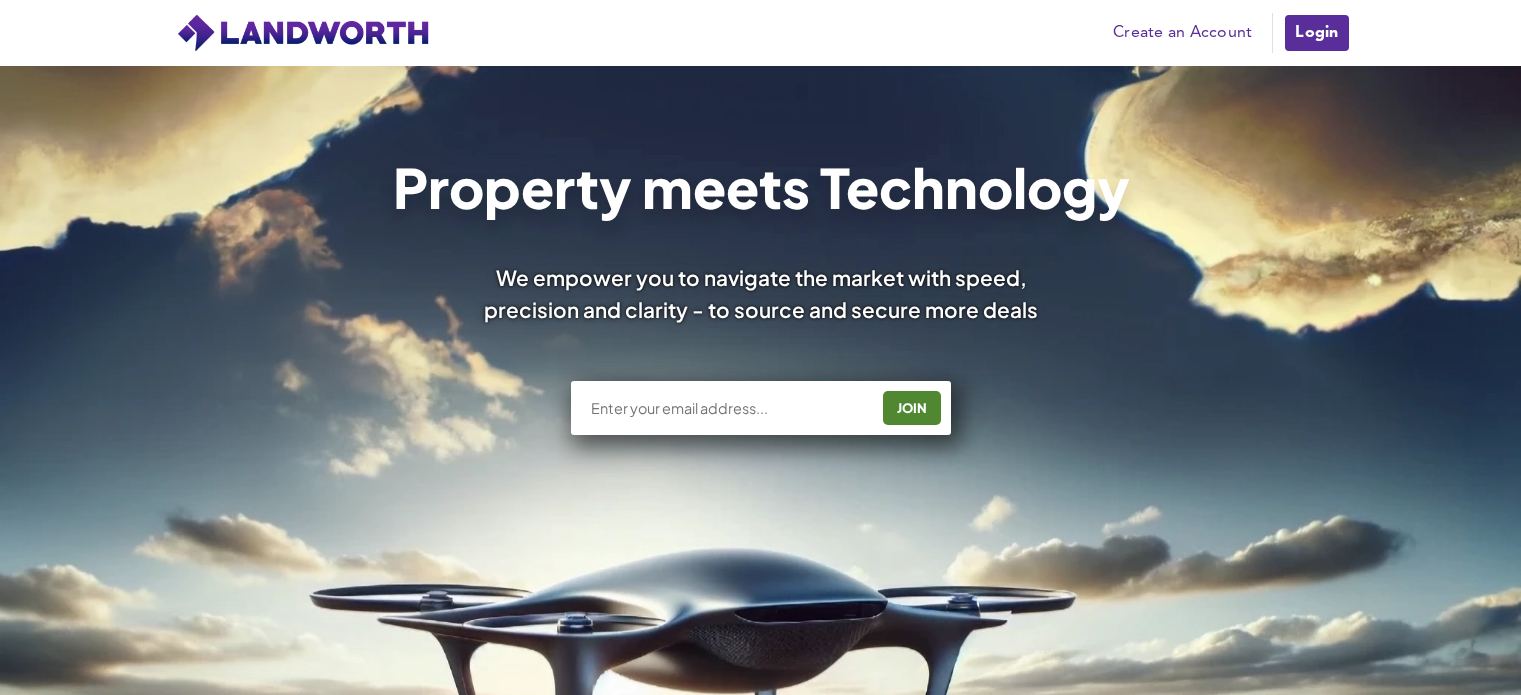 scroll, scrollTop: 0, scrollLeft: 0, axis: both 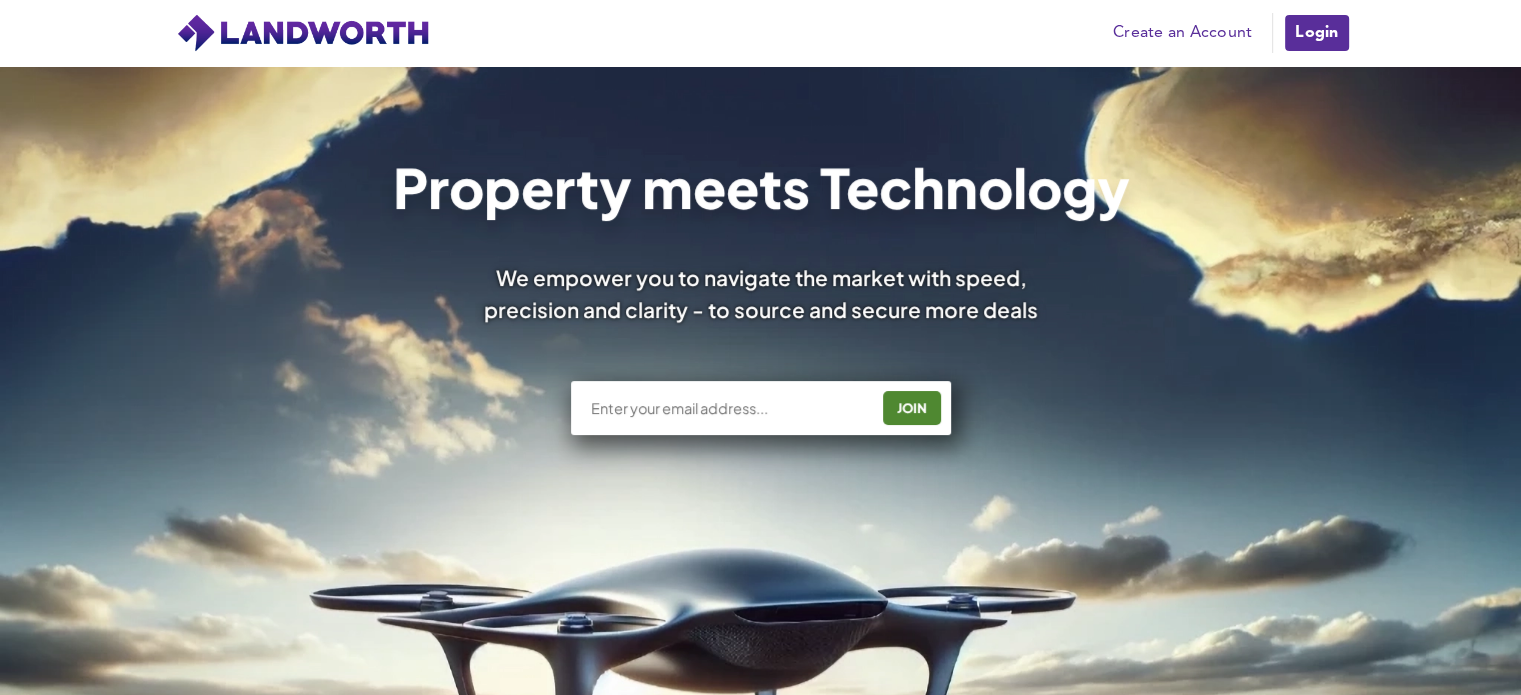 click on "Login" at bounding box center (1316, 33) 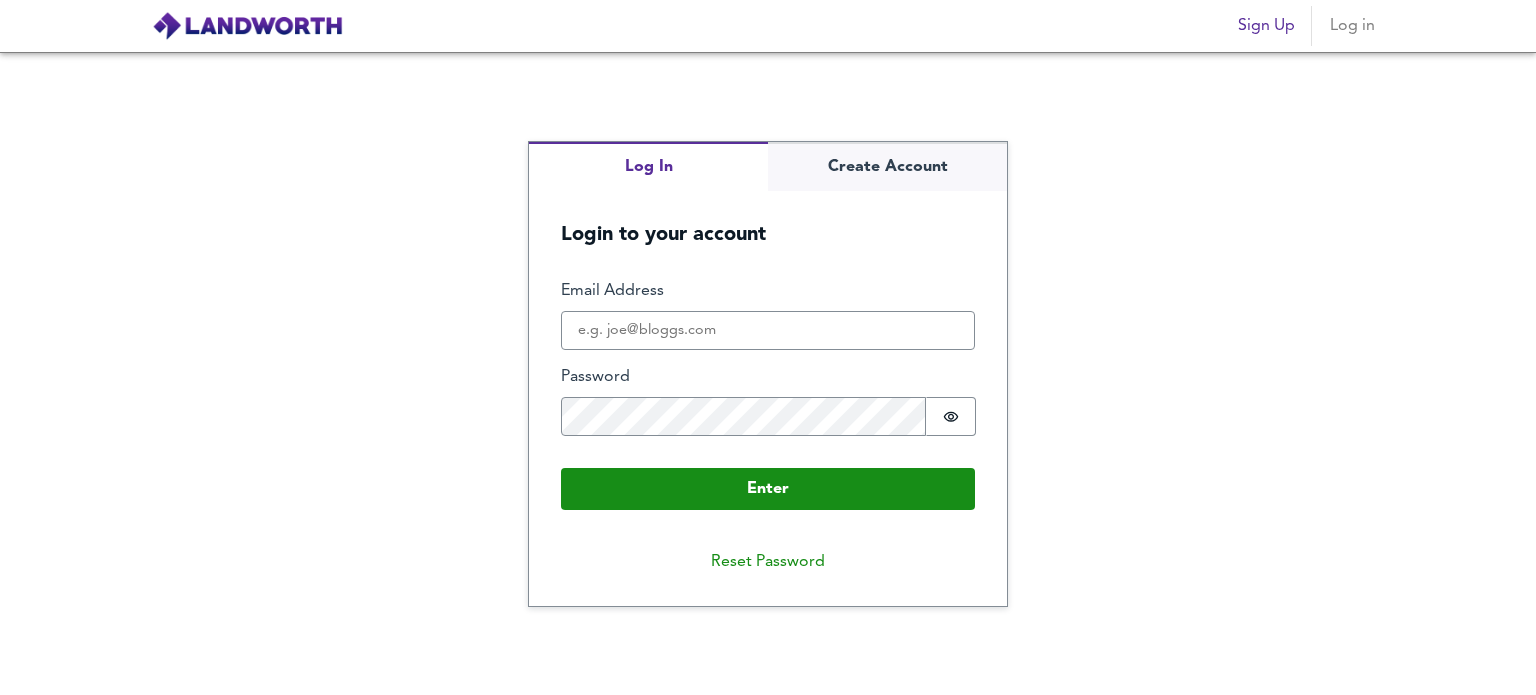scroll, scrollTop: 0, scrollLeft: 0, axis: both 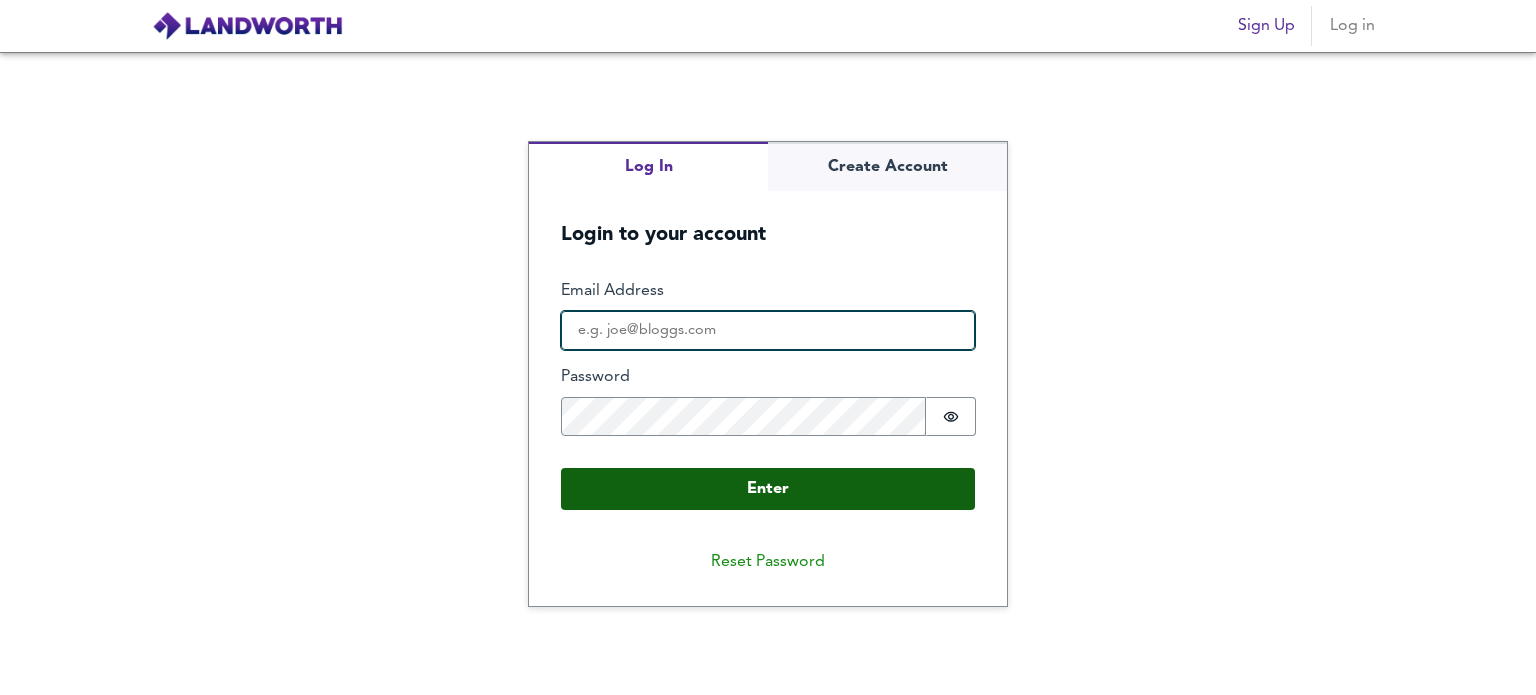 type on "[EMAIL]" 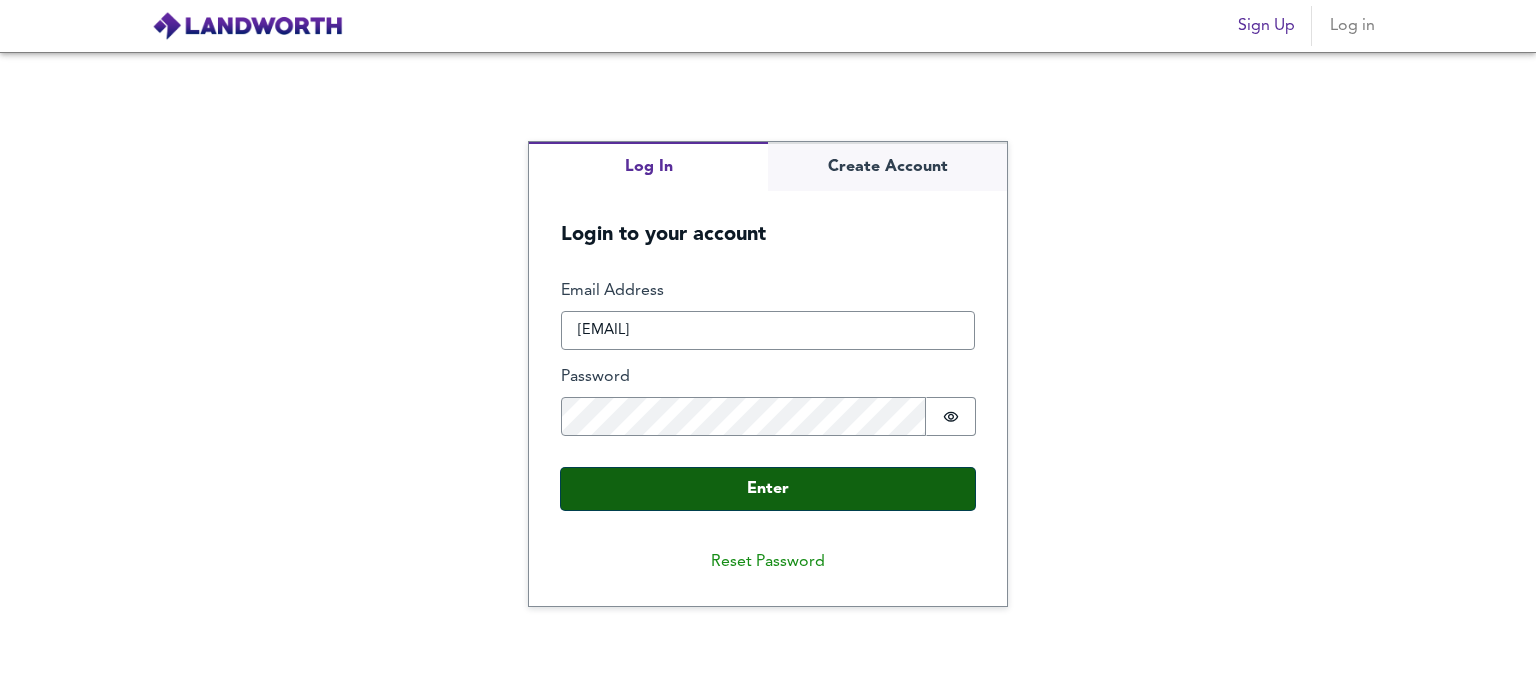 click on "Enter" at bounding box center [768, 489] 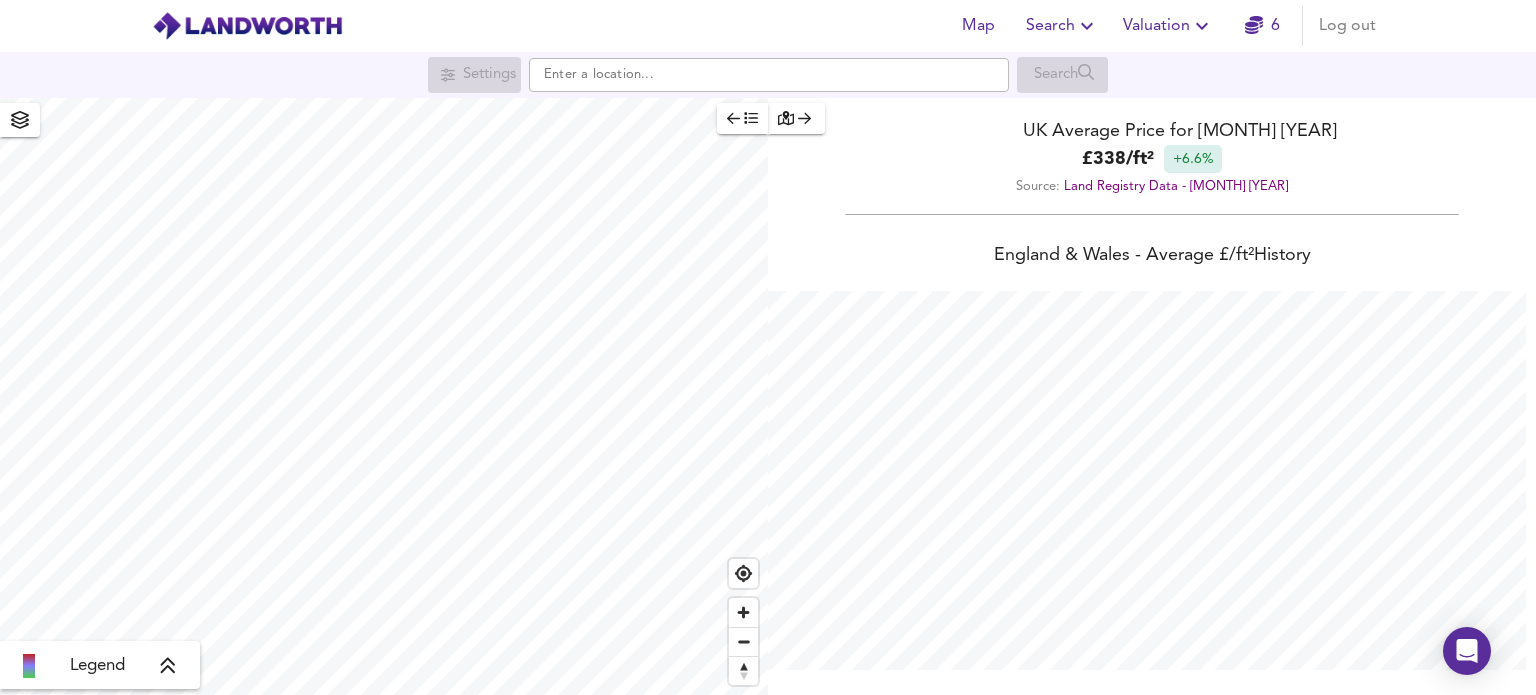 scroll, scrollTop: 999304, scrollLeft: 998464, axis: both 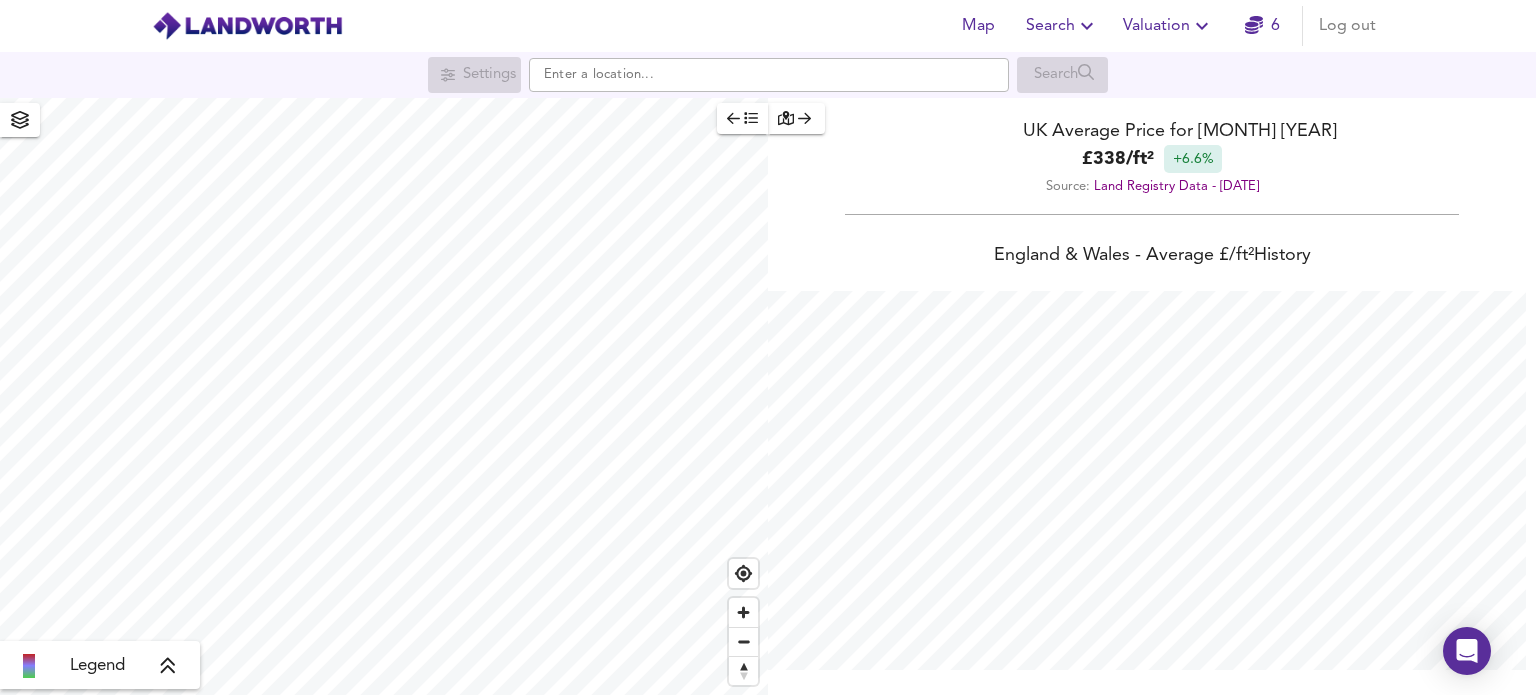 click at bounding box center [247, 26] 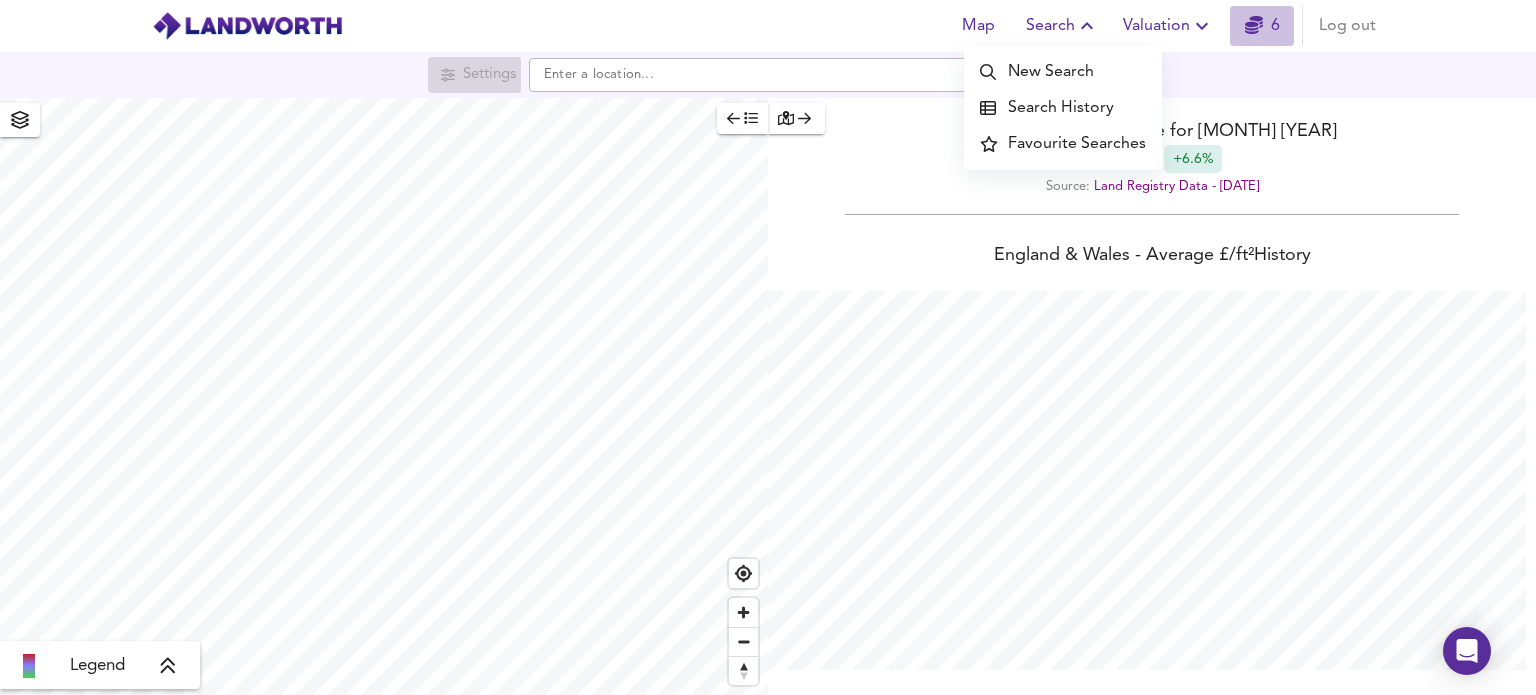 click on "6" at bounding box center (1262, 26) 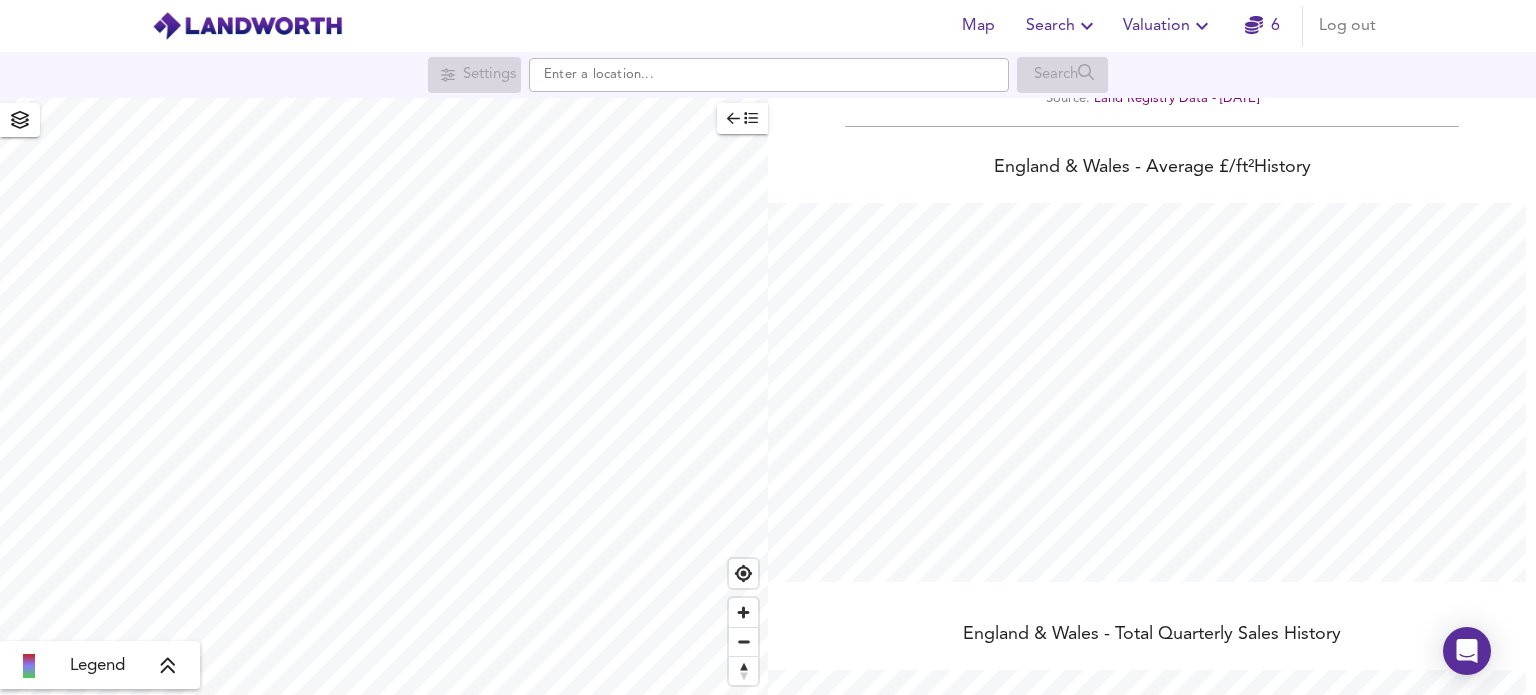 scroll, scrollTop: 0, scrollLeft: 0, axis: both 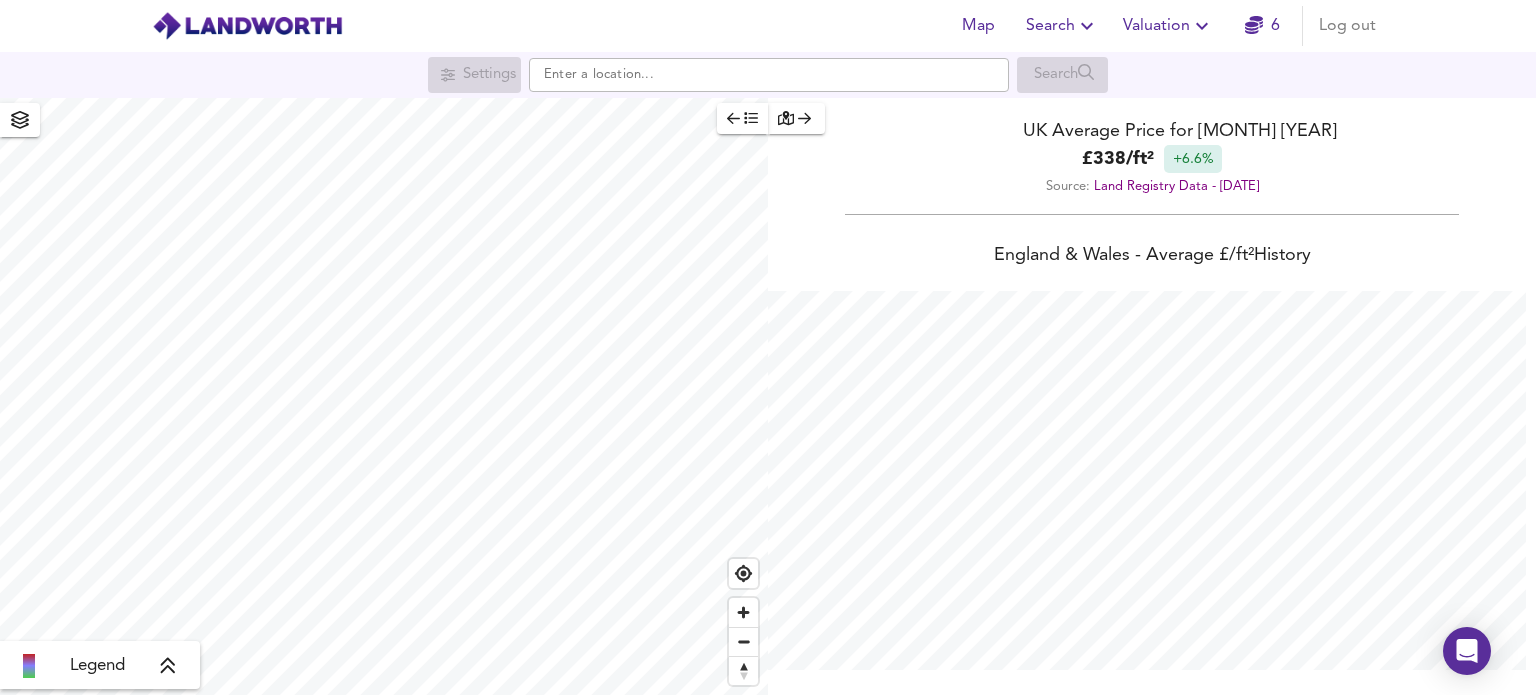 click on "Valuation" at bounding box center [1062, 26] 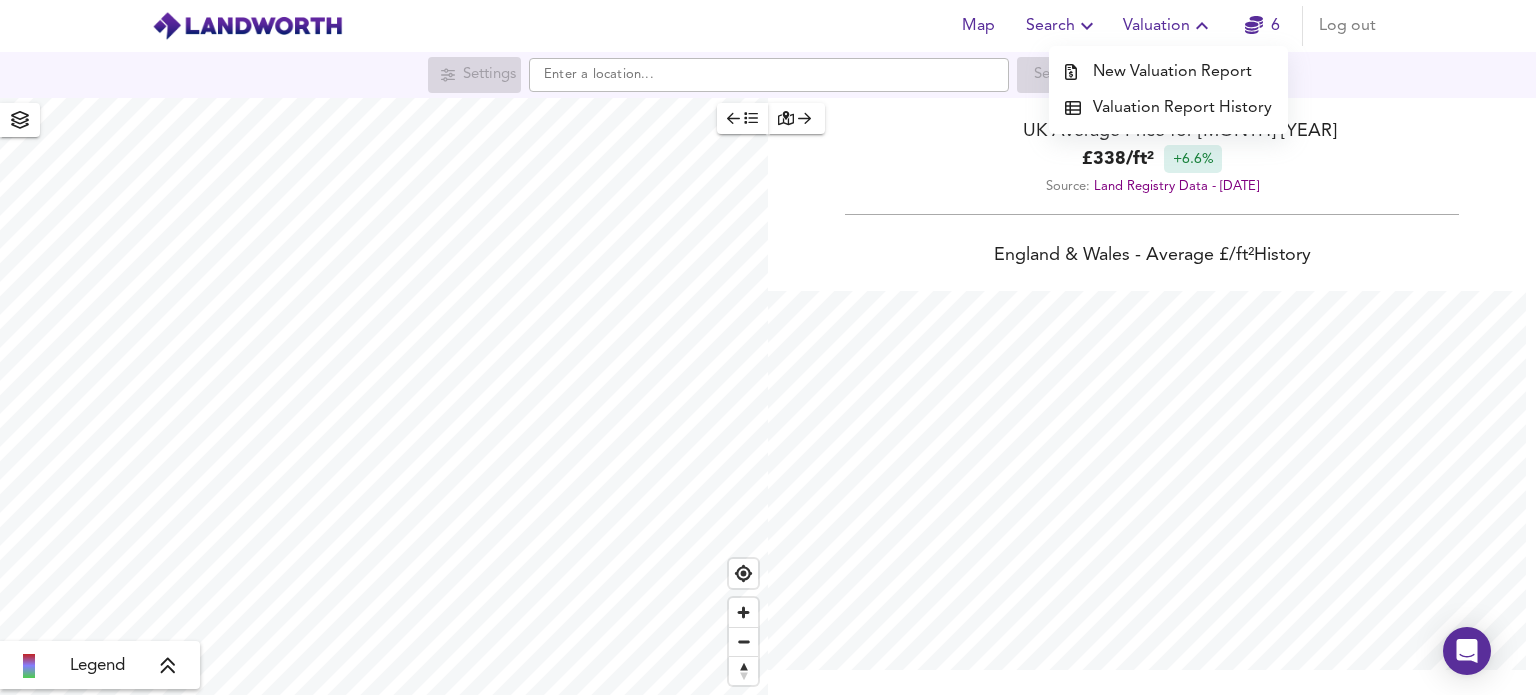 click on "Map" at bounding box center (978, 26) 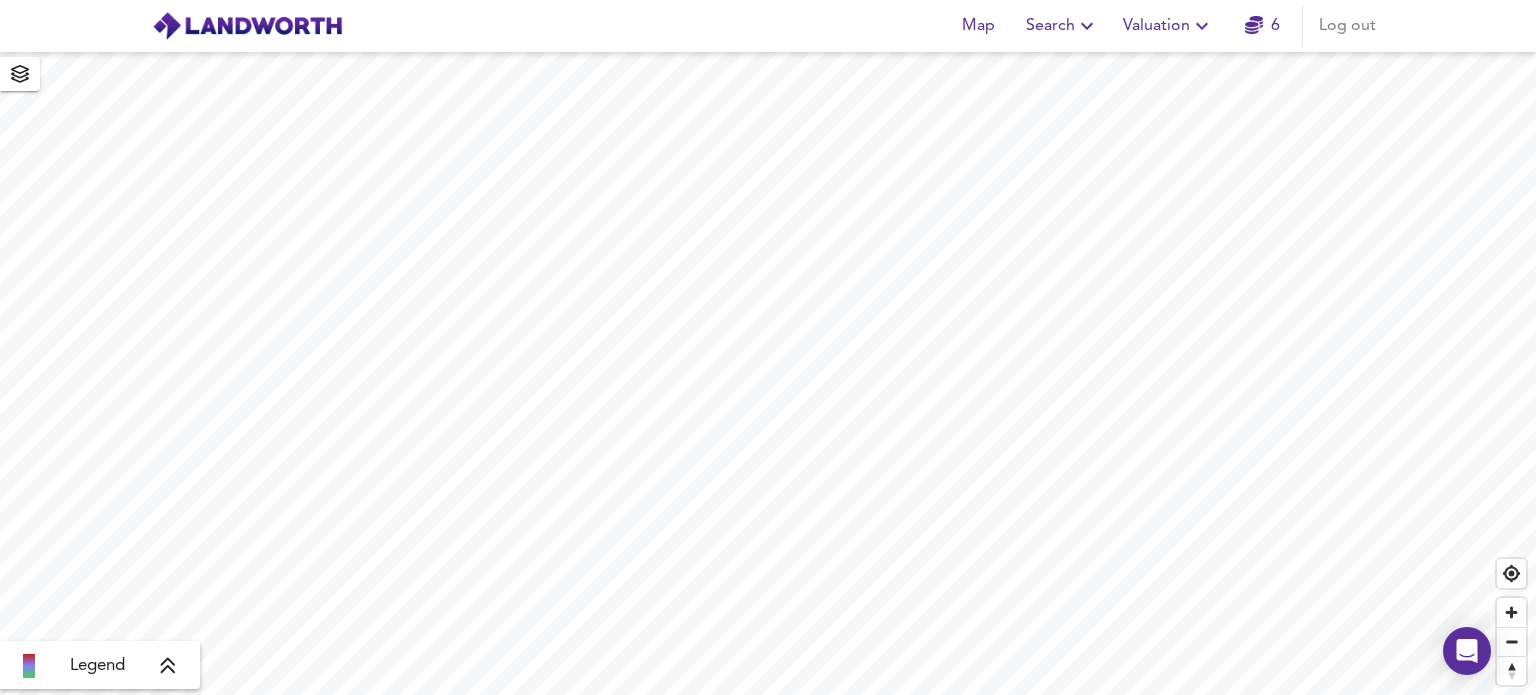 click at bounding box center (247, 26) 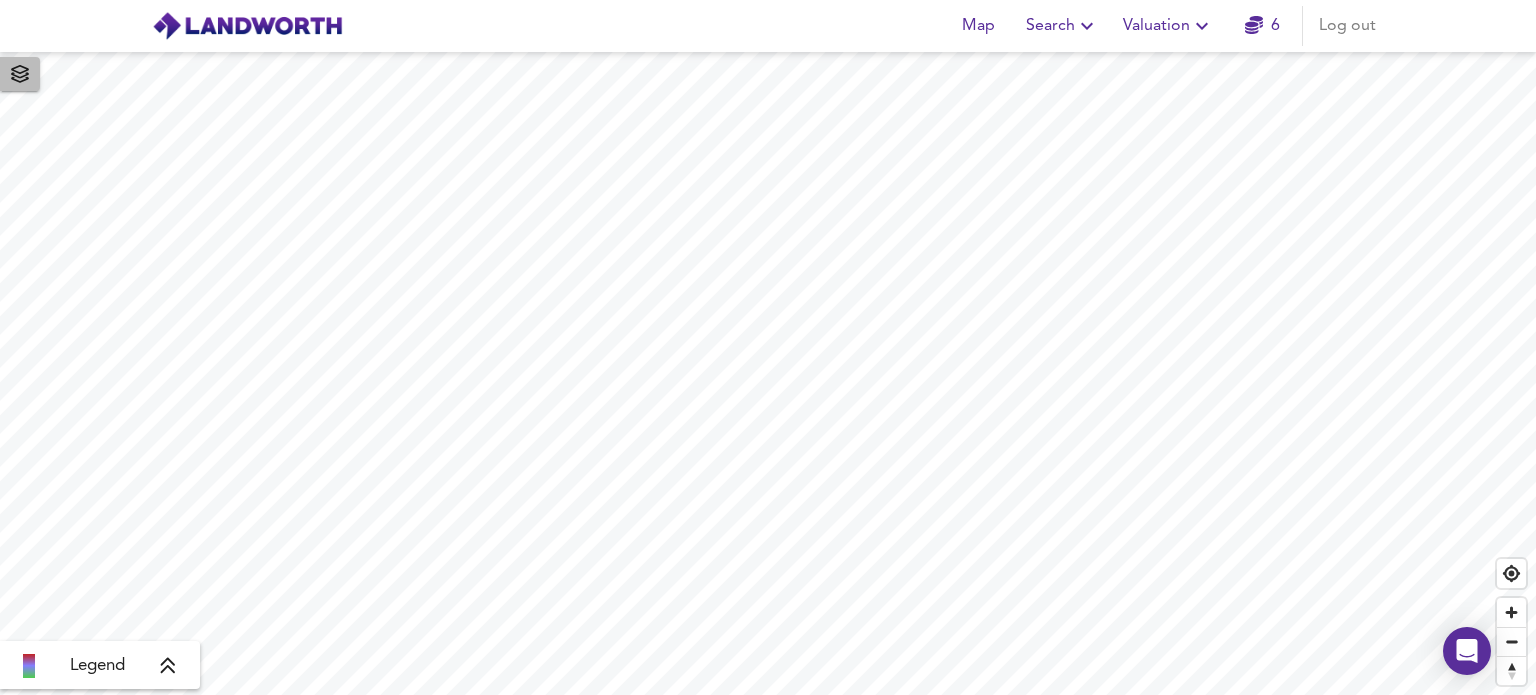 click at bounding box center [20, 74] 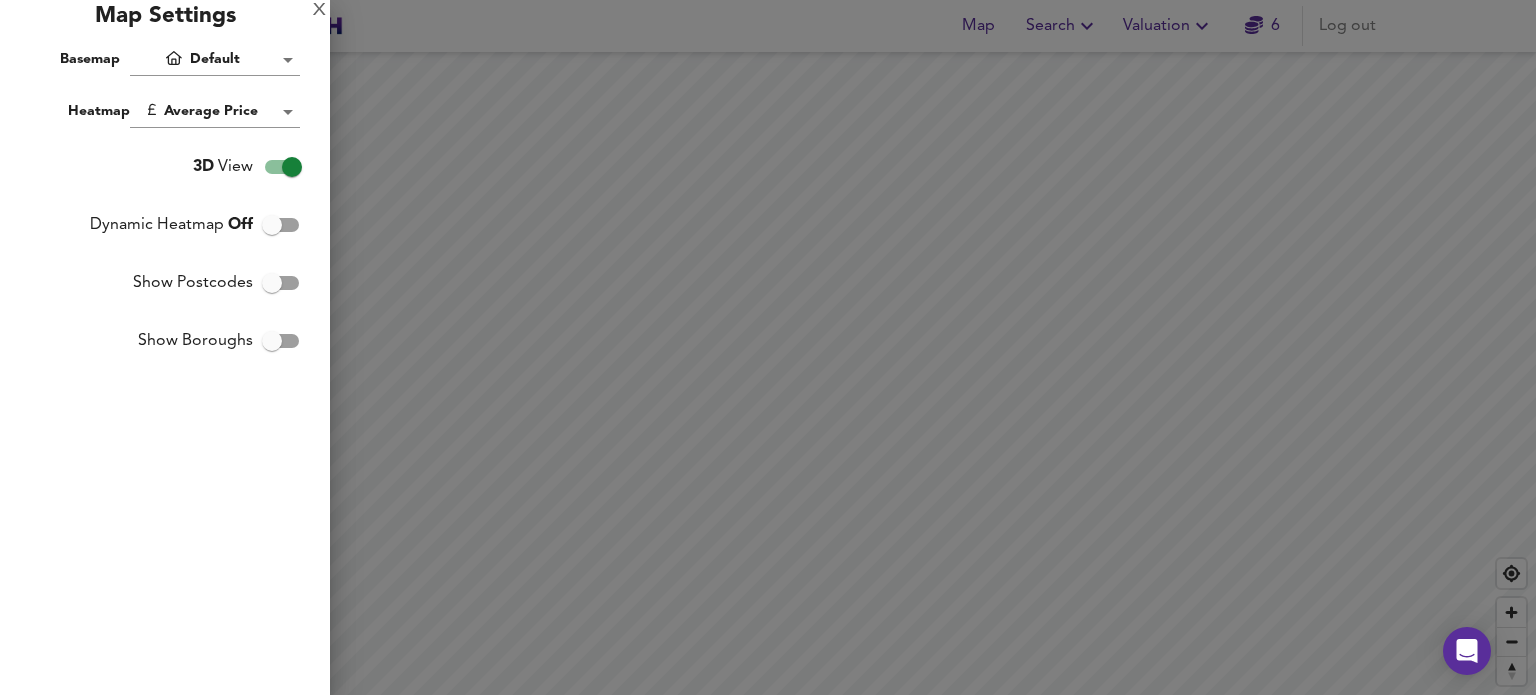 click on "Map Settings" at bounding box center (165, 22) 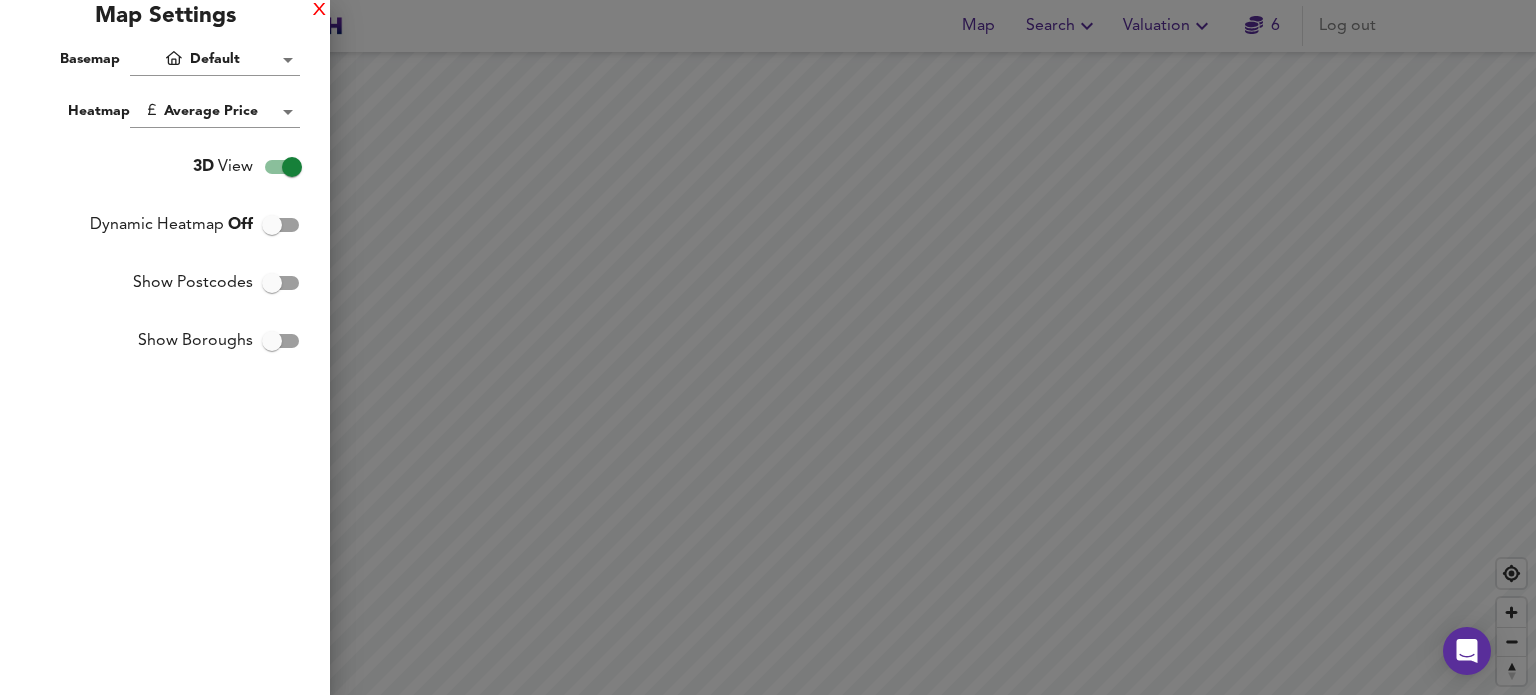 click on "X" at bounding box center (319, 11) 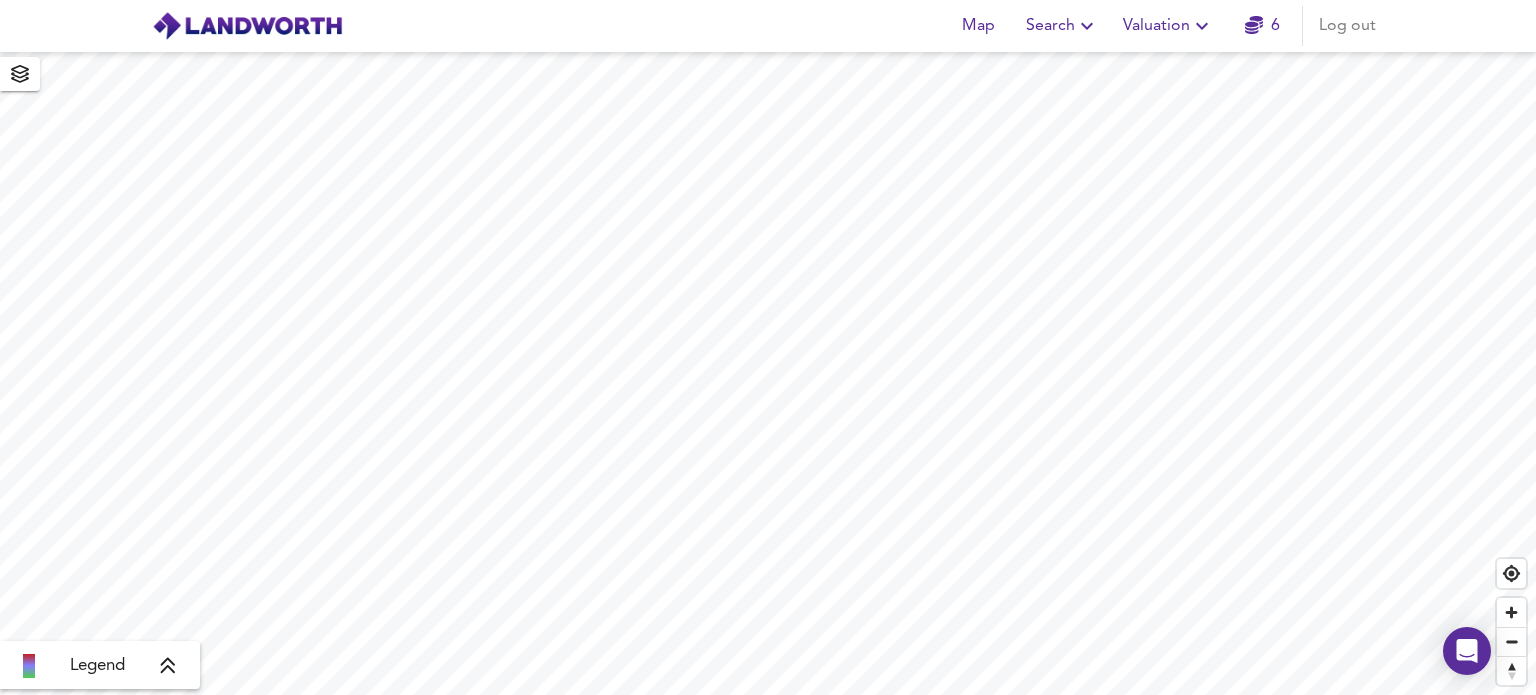 click at bounding box center [247, 26] 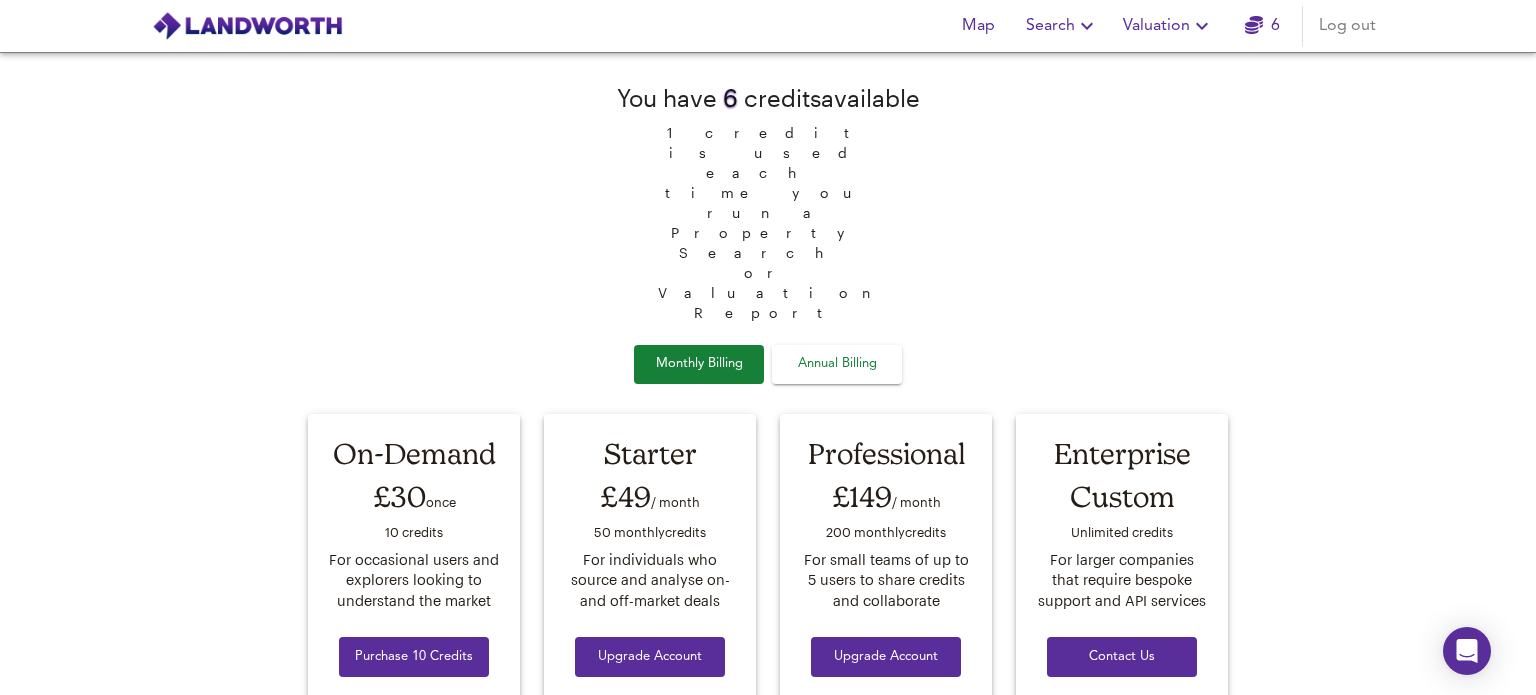 click at bounding box center [247, 26] 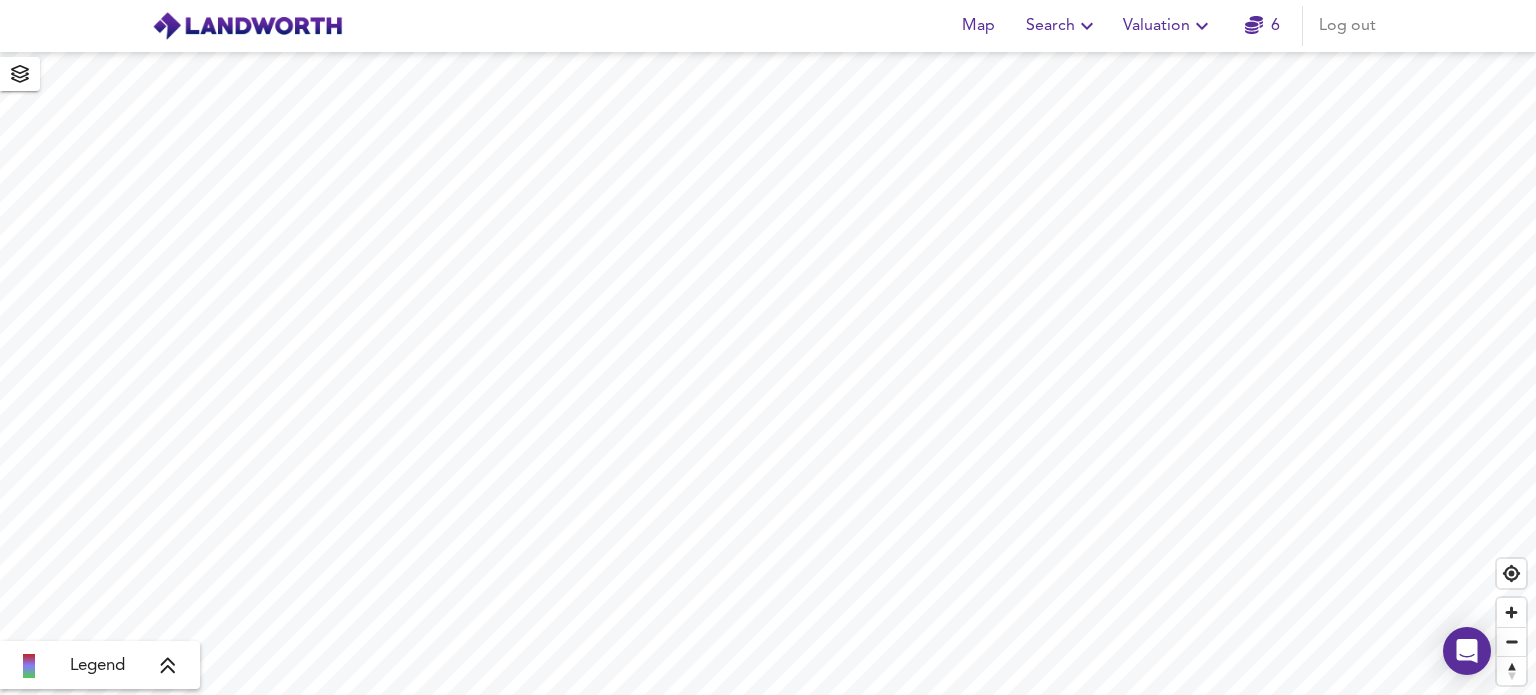 click on "Search" at bounding box center (1062, 26) 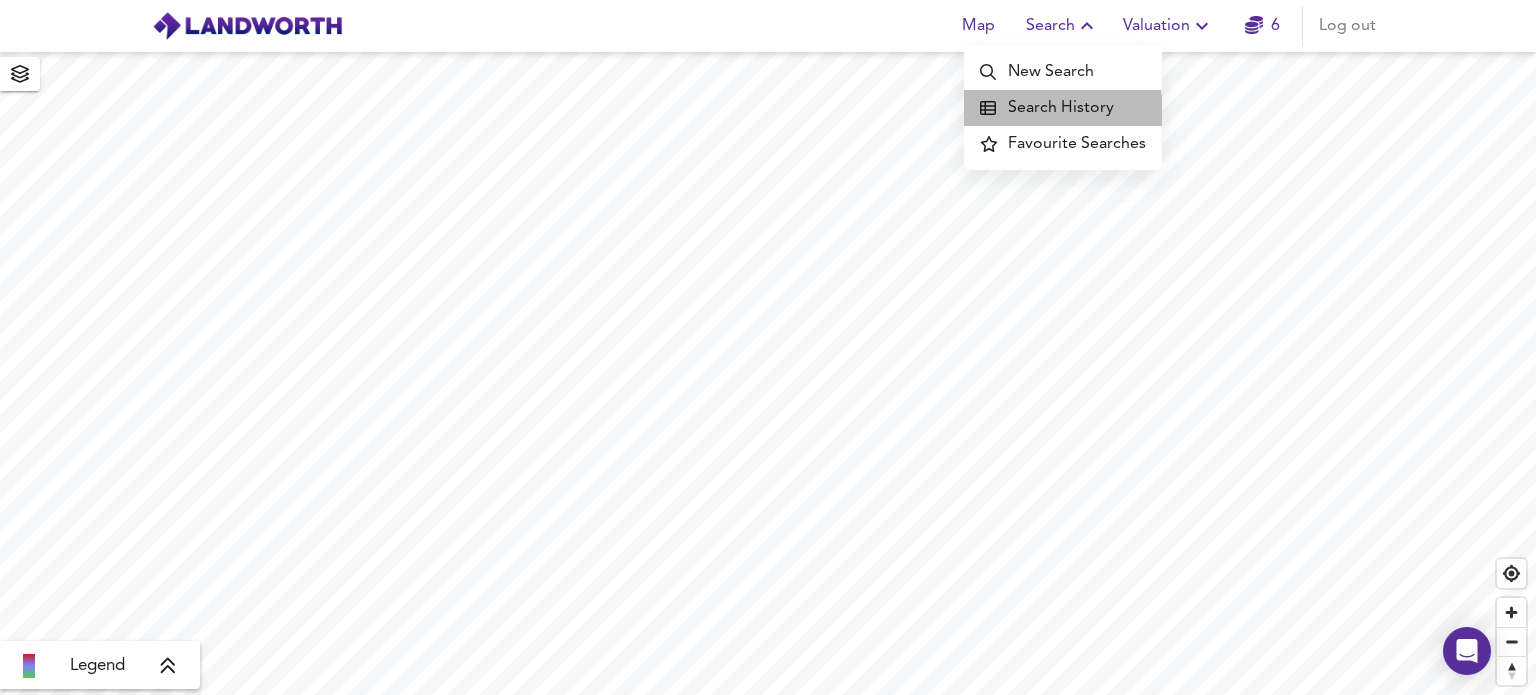 click on "Search History" at bounding box center [1063, 108] 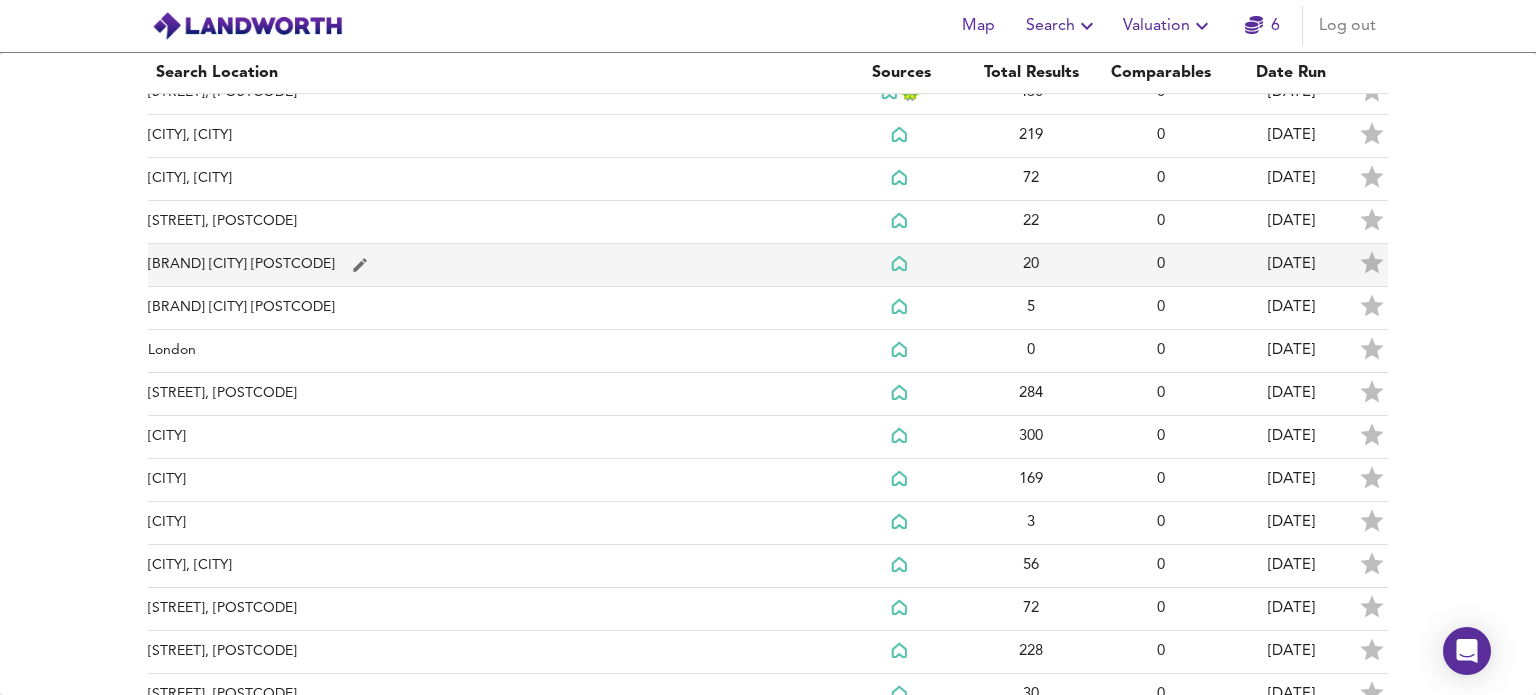 scroll, scrollTop: 100, scrollLeft: 0, axis: vertical 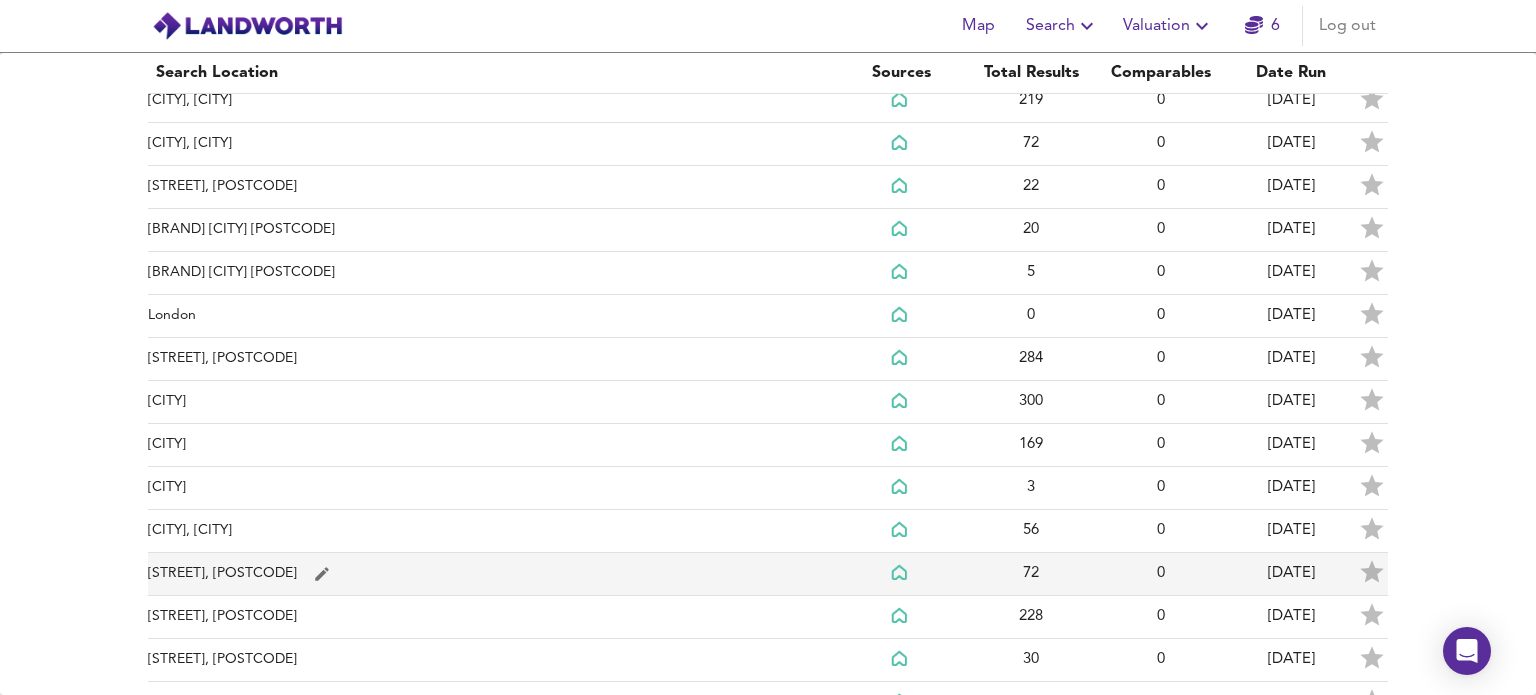 click on "Southwark Bridge Road, SE1 0EY" at bounding box center (492, 15) 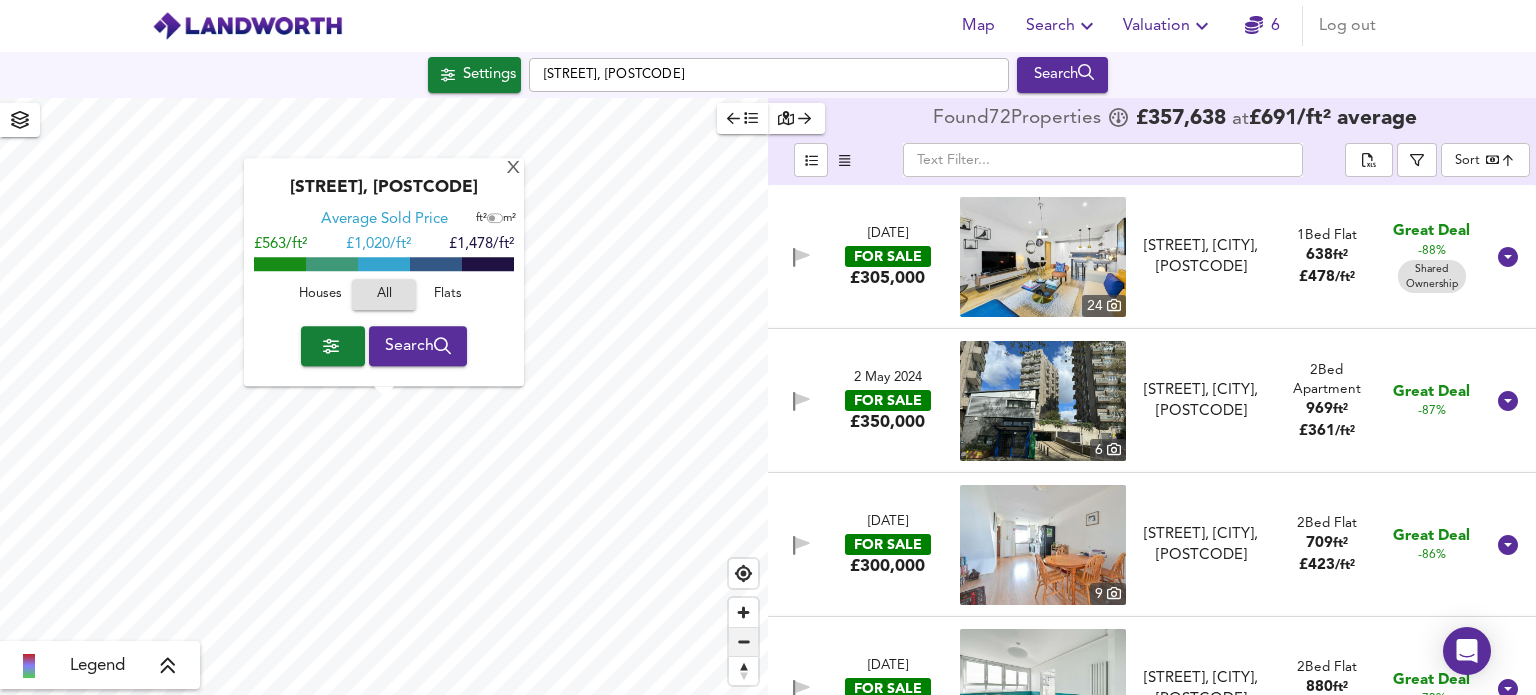 click at bounding box center (743, 642) 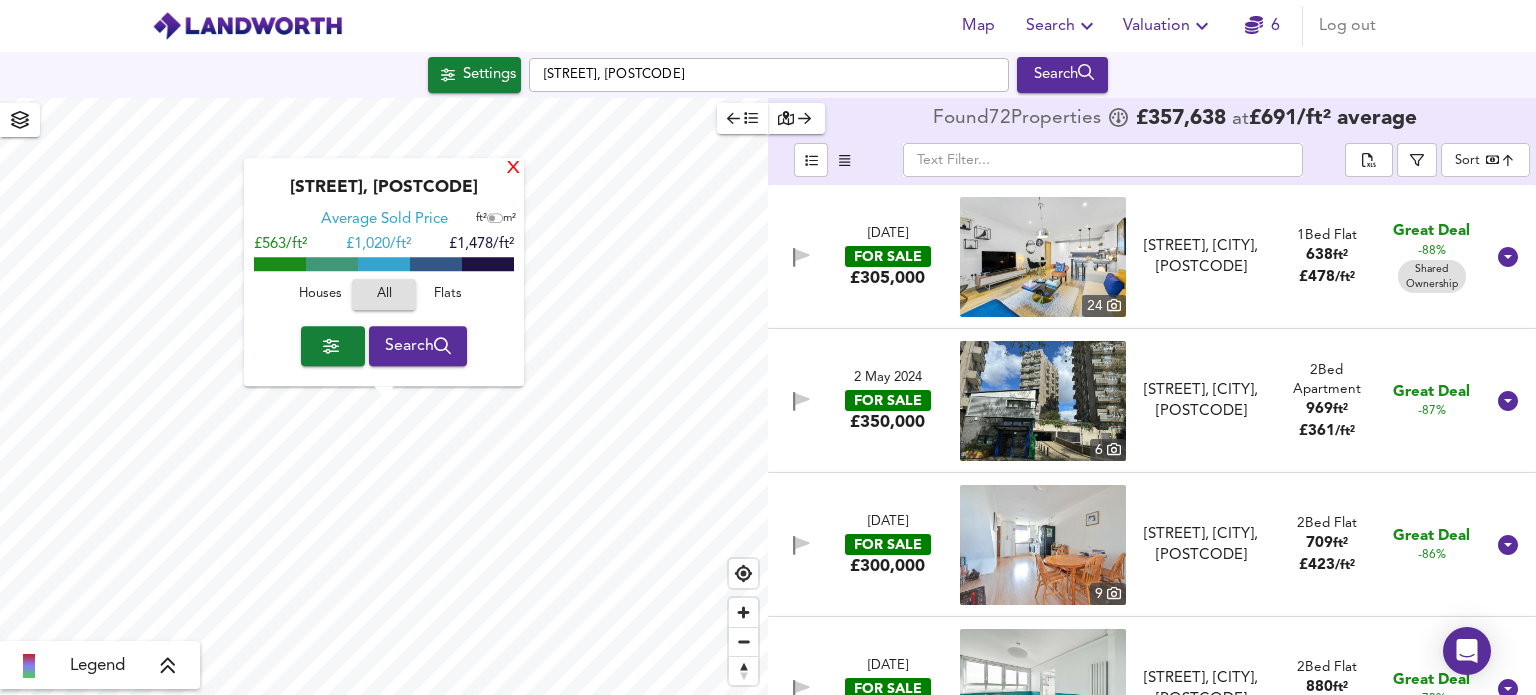 click on "X" at bounding box center [513, 169] 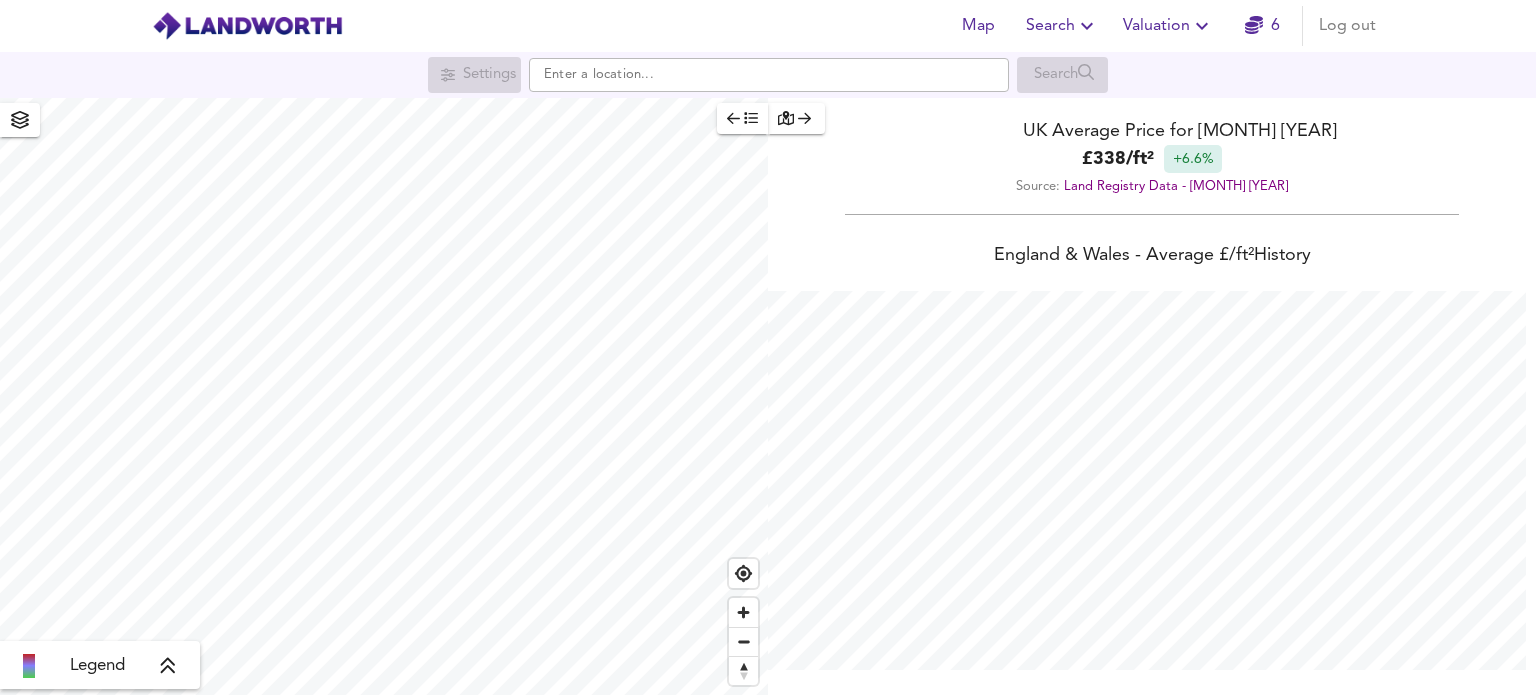 scroll, scrollTop: 0, scrollLeft: 0, axis: both 